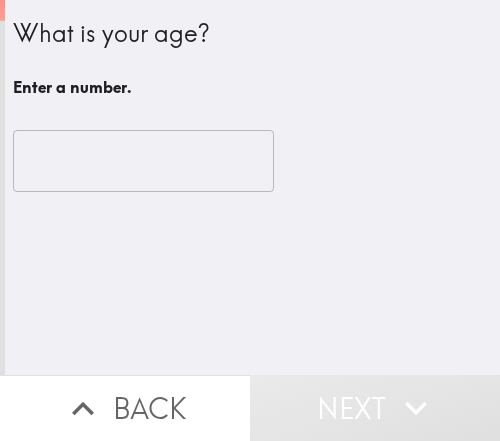 scroll, scrollTop: 0, scrollLeft: 0, axis: both 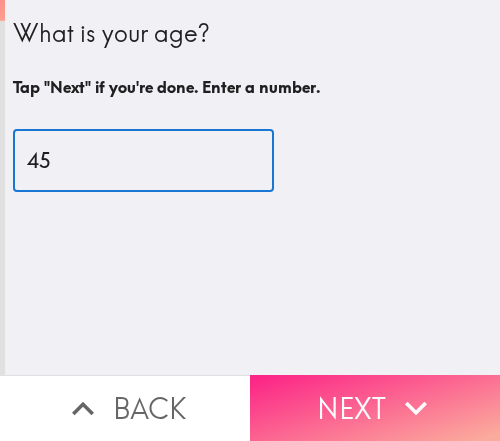 type on "45" 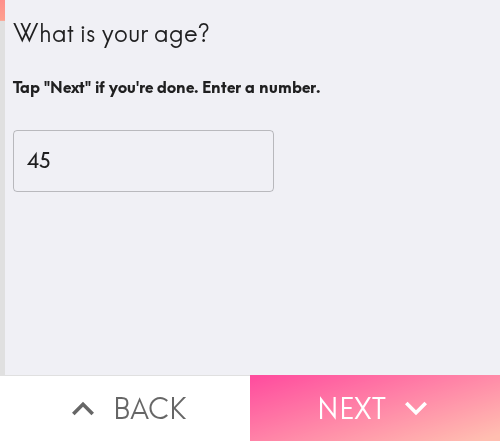 drag, startPoint x: 358, startPoint y: 387, endPoint x: 370, endPoint y: 373, distance: 18.439089 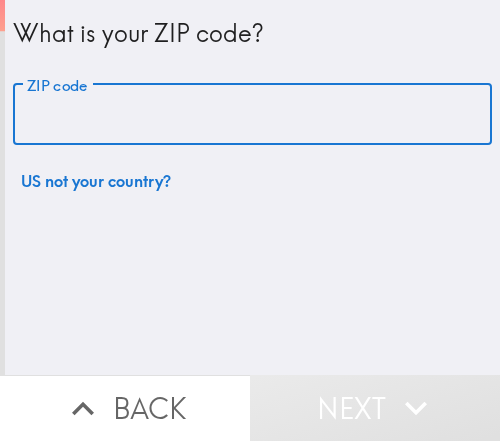 click on "ZIP code" at bounding box center [252, 115] 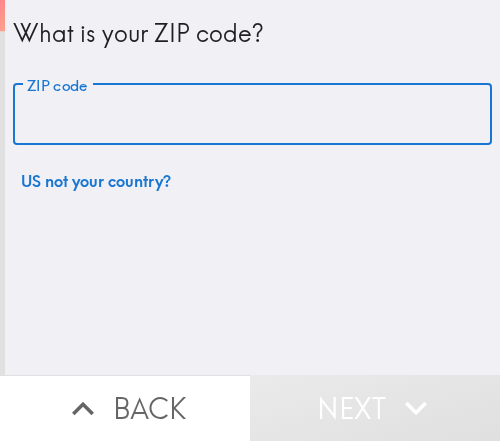 click on "ZIP code" at bounding box center [252, 115] 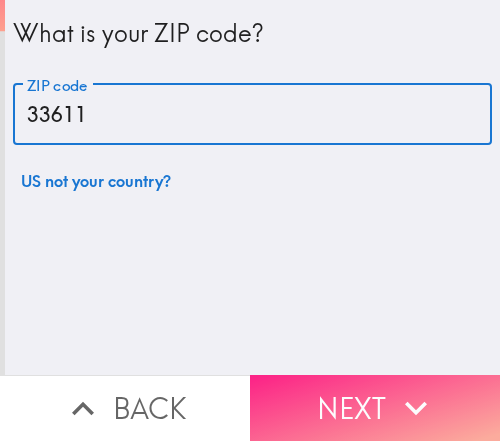 type on "33611" 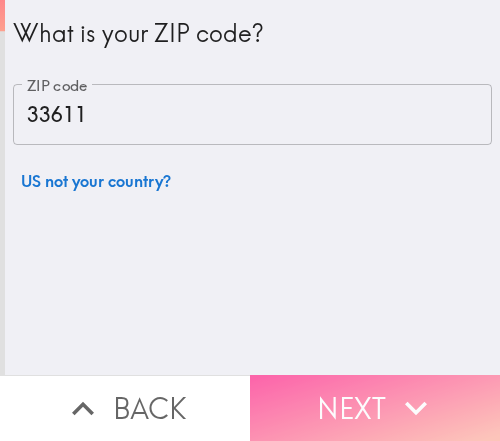 click on "Next" at bounding box center (375, 408) 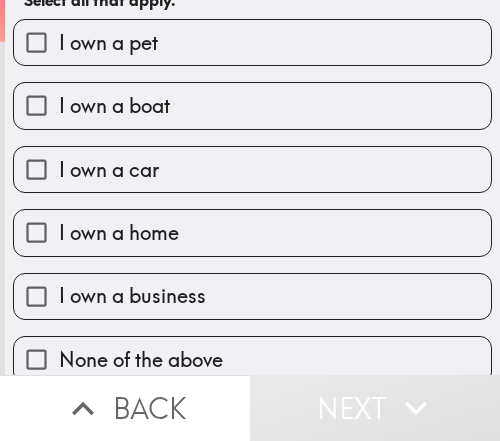 scroll, scrollTop: 113, scrollLeft: 0, axis: vertical 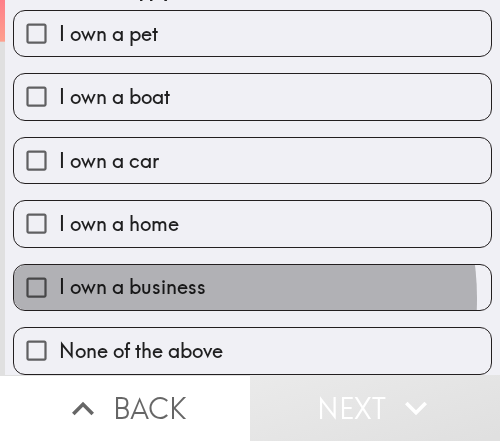 click on "I own a business" at bounding box center (252, 287) 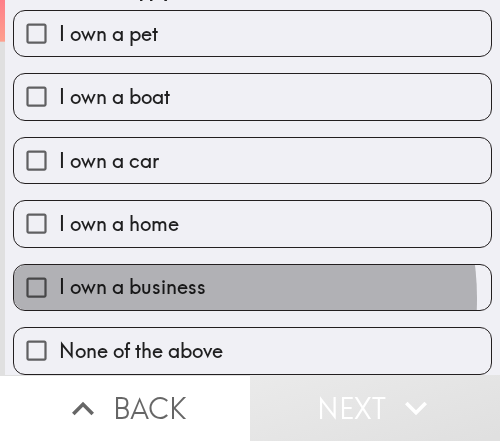 checkbox on "true" 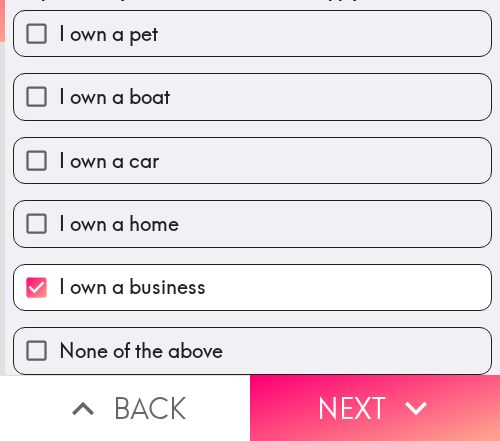 click on "Next" at bounding box center (375, 408) 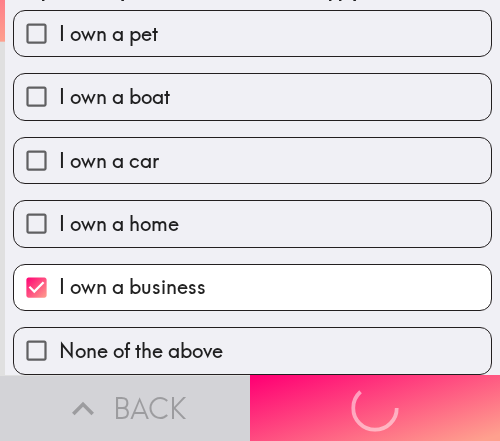 scroll, scrollTop: 0, scrollLeft: 0, axis: both 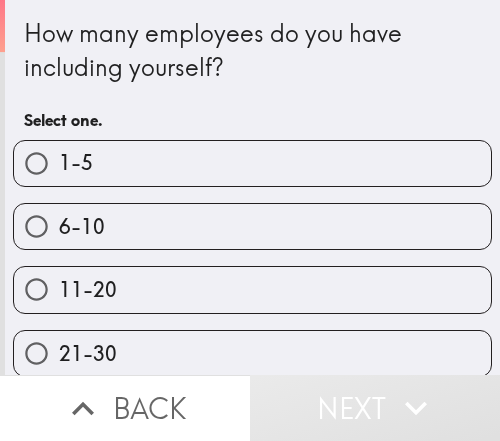 click on "1-5" at bounding box center [252, 163] 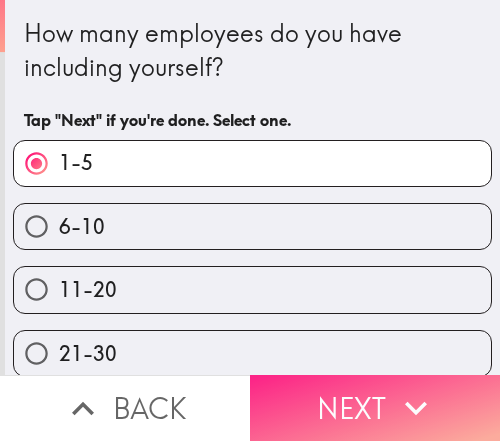 drag, startPoint x: 349, startPoint y: 383, endPoint x: 473, endPoint y: 396, distance: 124.67959 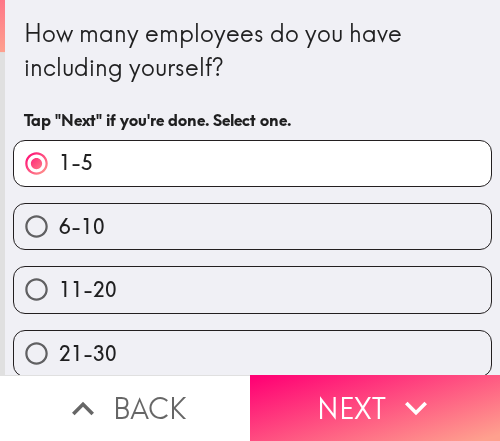 click on "Next" at bounding box center [375, 408] 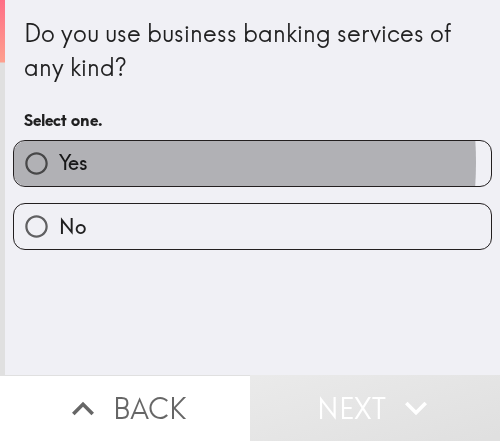 drag, startPoint x: 110, startPoint y: 163, endPoint x: 478, endPoint y: 176, distance: 368.22955 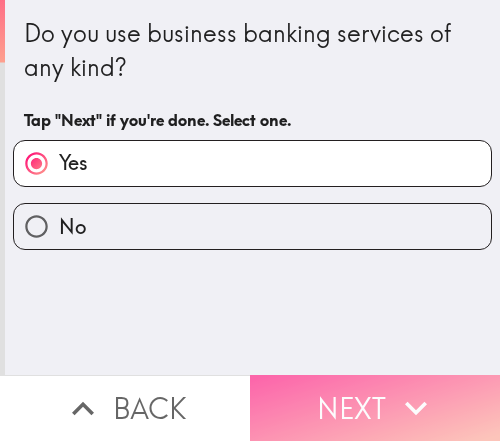 click on "Next" at bounding box center (375, 408) 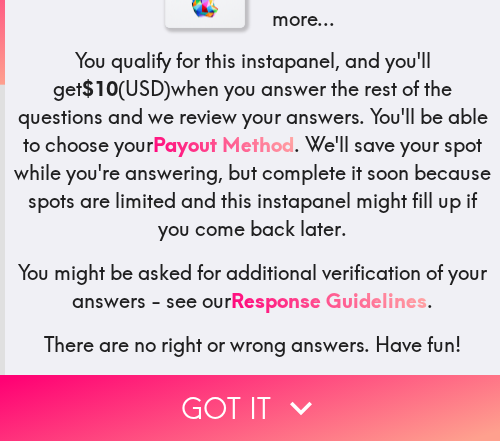scroll, scrollTop: 481, scrollLeft: 0, axis: vertical 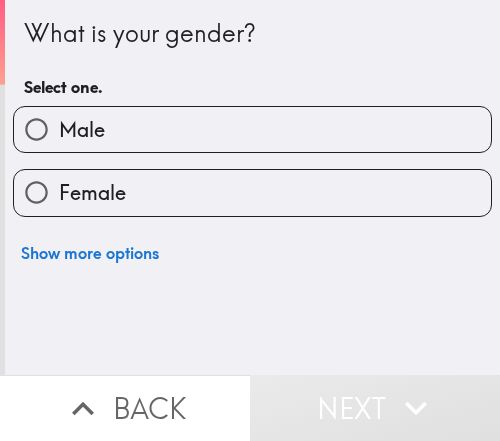 click on "Male" at bounding box center (252, 129) 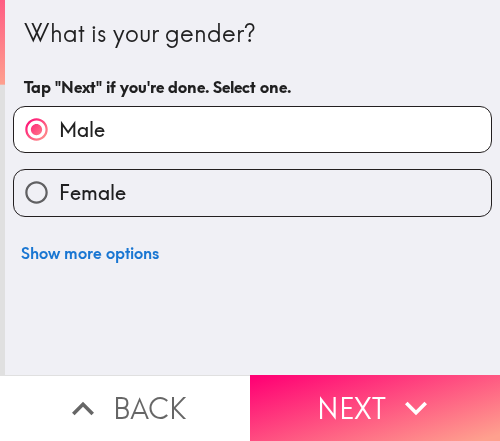 click on "Back" at bounding box center (125, 408) 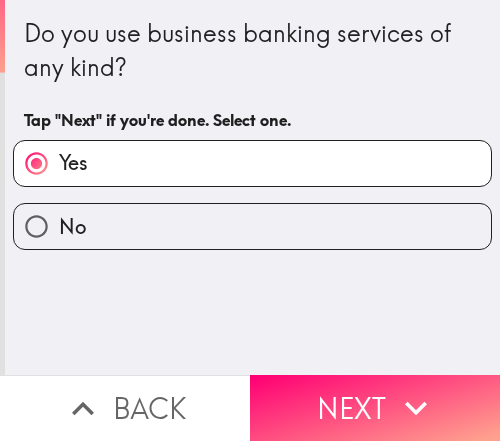 click on "Back" at bounding box center (125, 408) 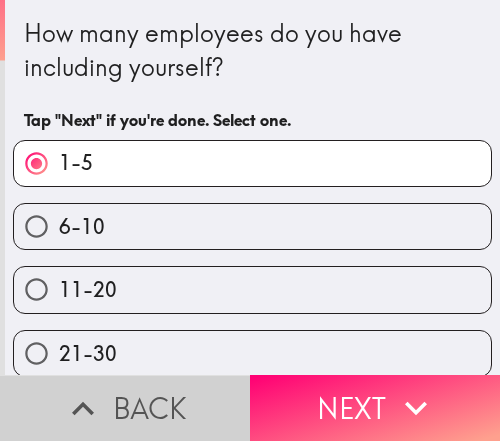 click on "Back" at bounding box center (125, 408) 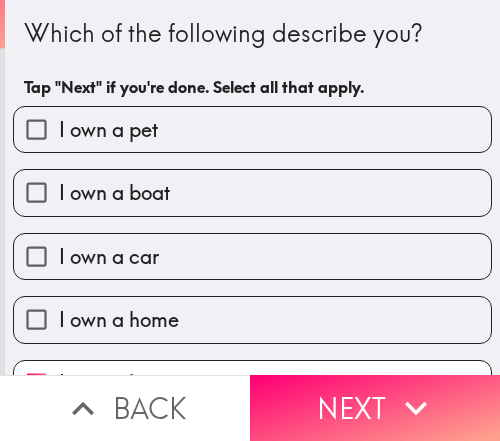 click on "Back" at bounding box center [125, 408] 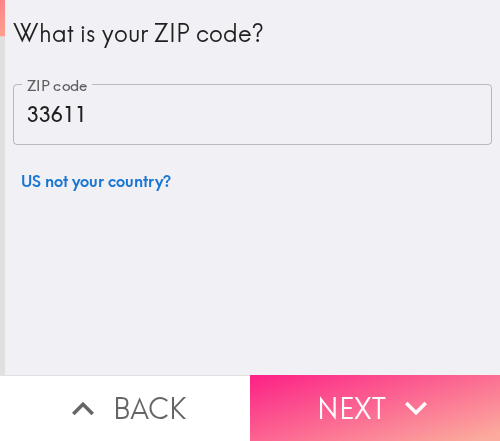 drag, startPoint x: 383, startPoint y: 393, endPoint x: 471, endPoint y: 410, distance: 89.62701 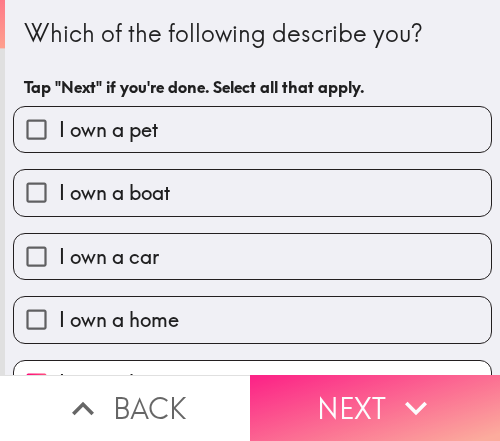 drag, startPoint x: 331, startPoint y: 406, endPoint x: 372, endPoint y: 410, distance: 41.19466 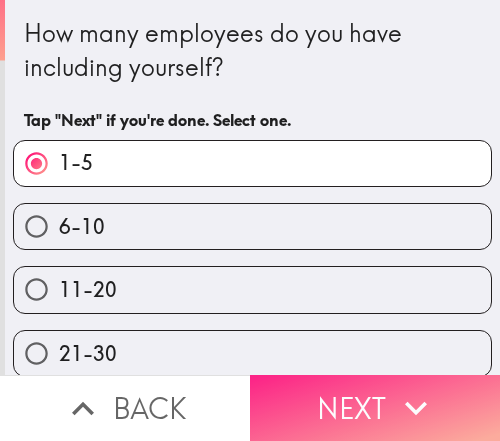 click on "Next" at bounding box center (375, 408) 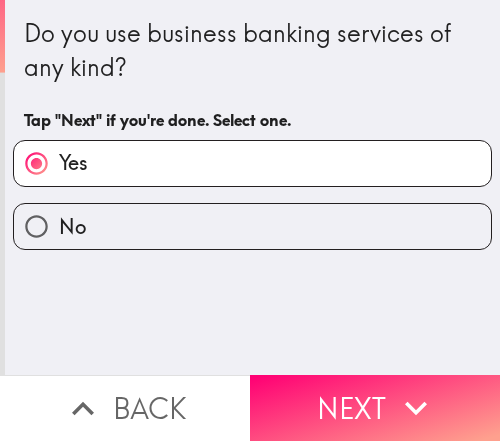 drag, startPoint x: 411, startPoint y: 395, endPoint x: 484, endPoint y: 405, distance: 73.68175 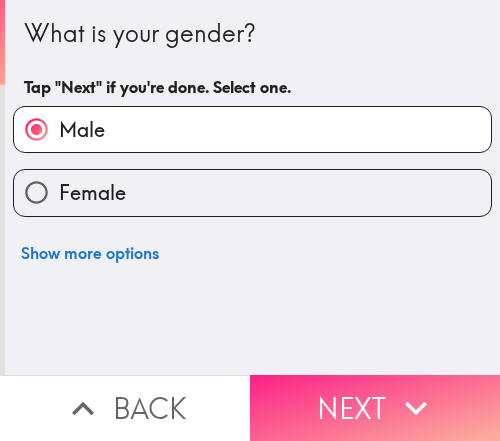 drag, startPoint x: 384, startPoint y: 386, endPoint x: 472, endPoint y: 400, distance: 89.106674 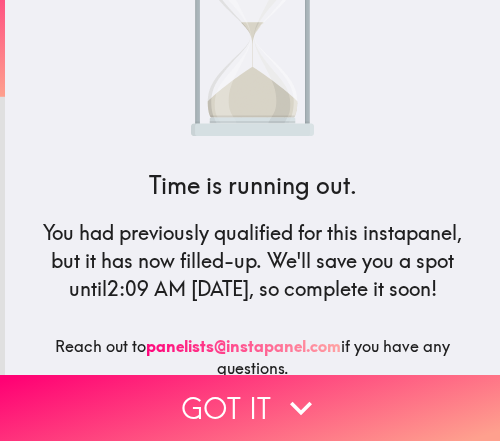 scroll, scrollTop: 147, scrollLeft: 0, axis: vertical 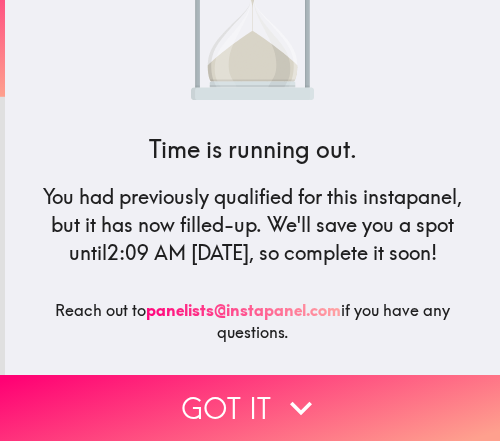 type 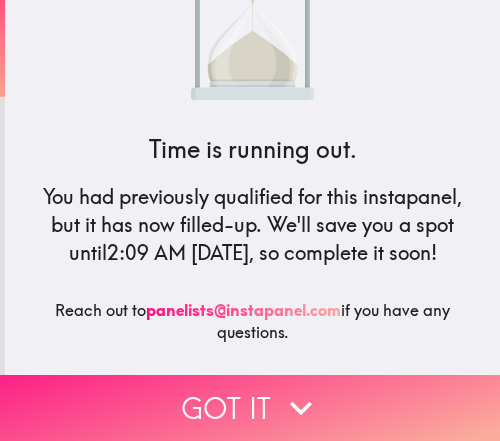 click on "Got it" at bounding box center (250, 408) 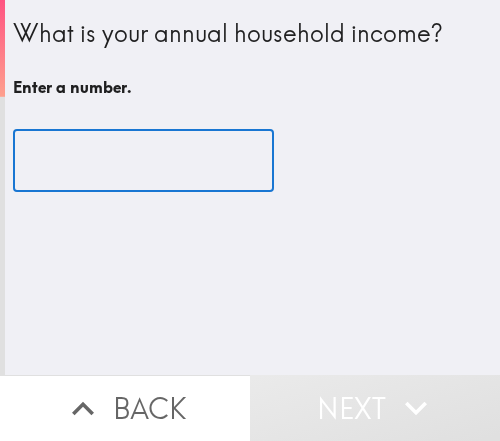 scroll, scrollTop: 0, scrollLeft: 0, axis: both 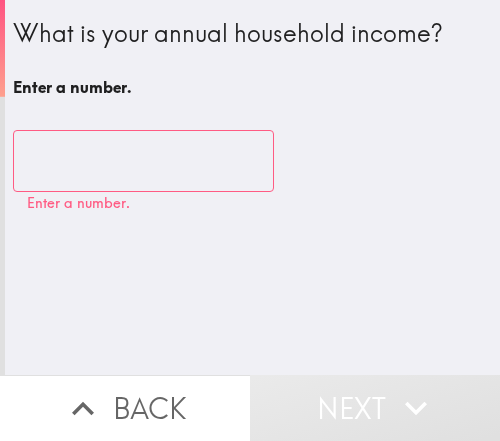click on "​ Enter a number." at bounding box center (252, 171) 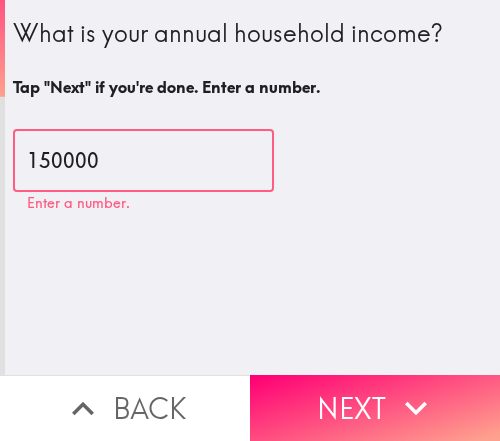 type on "150000" 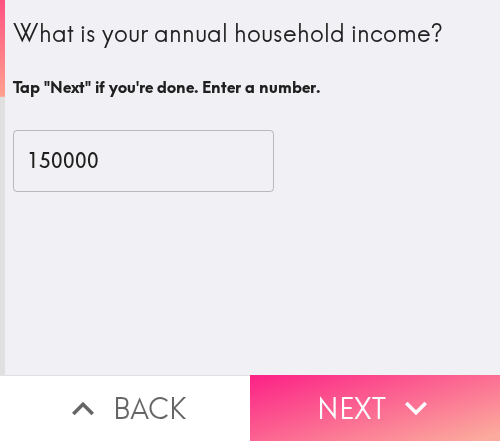 drag, startPoint x: 396, startPoint y: 387, endPoint x: 378, endPoint y: 381, distance: 18.973665 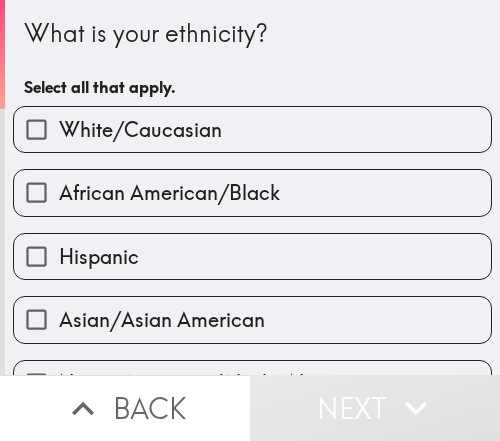 click on "White/Caucasian" at bounding box center [140, 130] 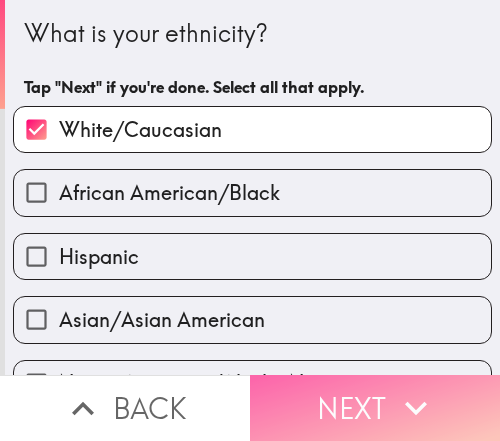 click 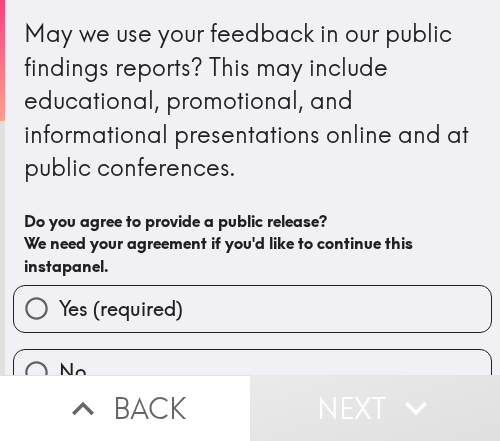 click on "Yes (required)" at bounding box center (252, 308) 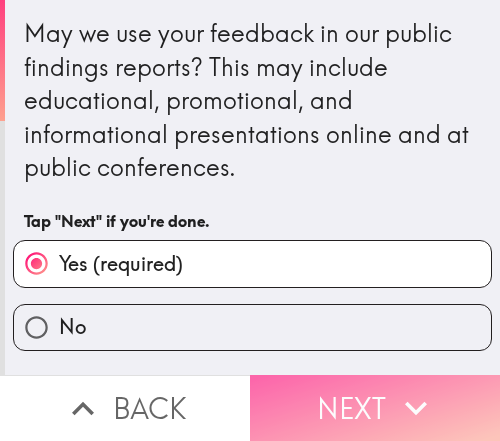 click on "Next" at bounding box center [375, 408] 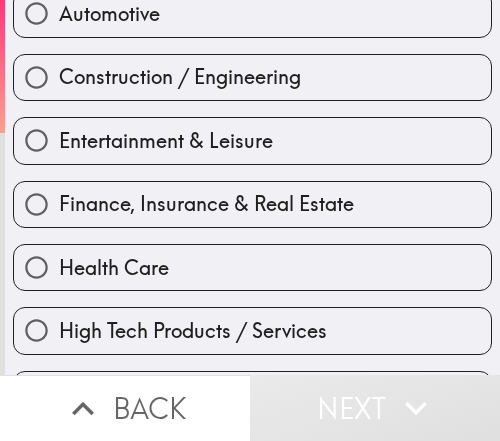scroll, scrollTop: 400, scrollLeft: 0, axis: vertical 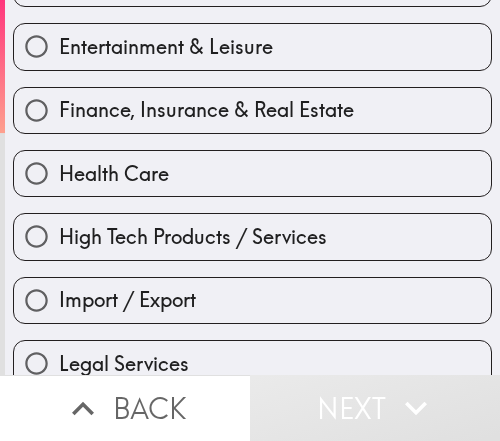 click on "Health Care" at bounding box center [252, 173] 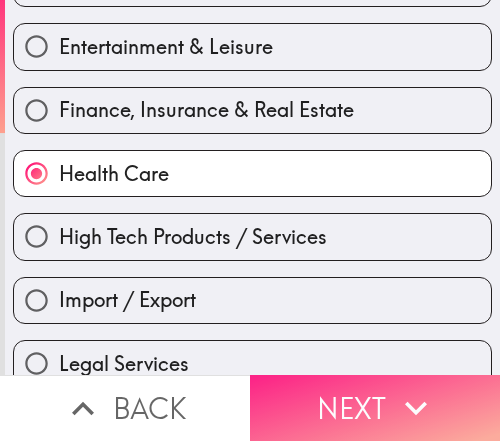 click 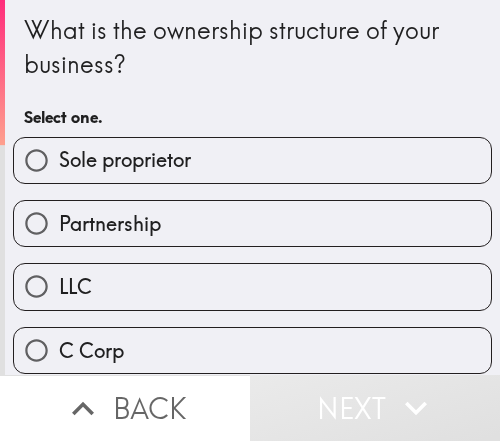 scroll, scrollTop: 0, scrollLeft: 0, axis: both 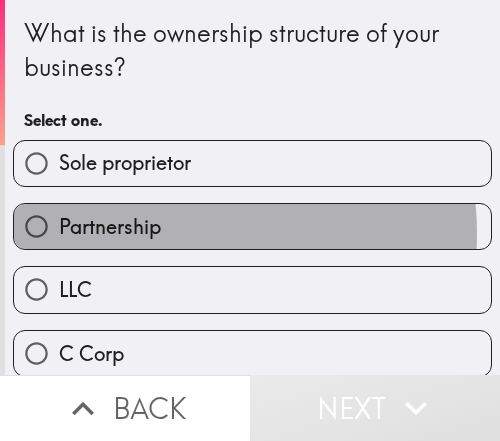 click on "Partnership" at bounding box center [252, 226] 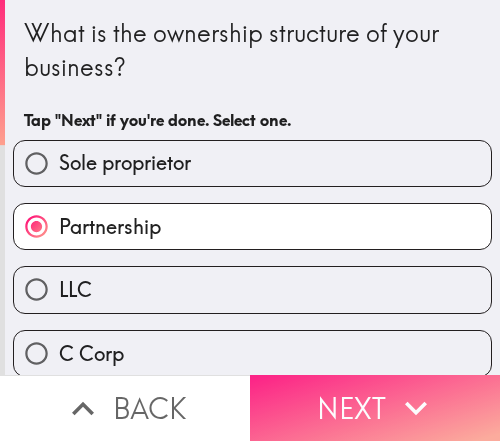 click 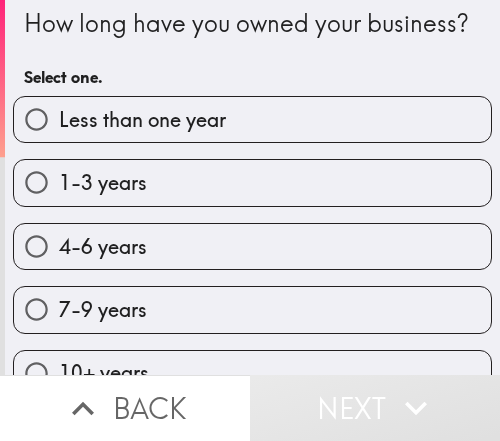 scroll, scrollTop: 0, scrollLeft: 0, axis: both 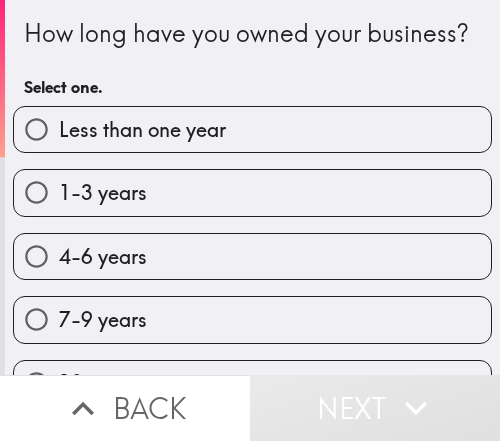 drag, startPoint x: 134, startPoint y: 289, endPoint x: 146, endPoint y: 293, distance: 12.649111 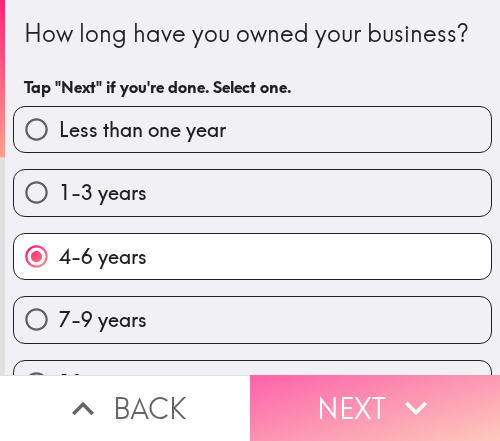click 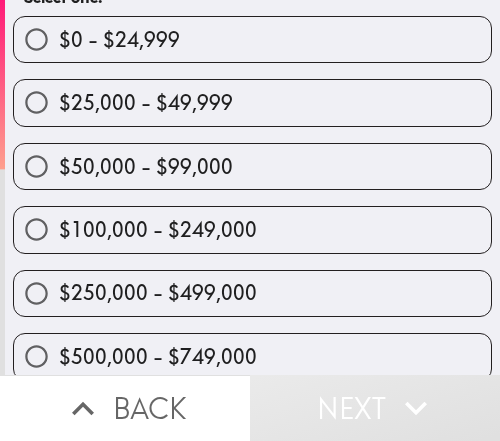 scroll, scrollTop: 0, scrollLeft: 0, axis: both 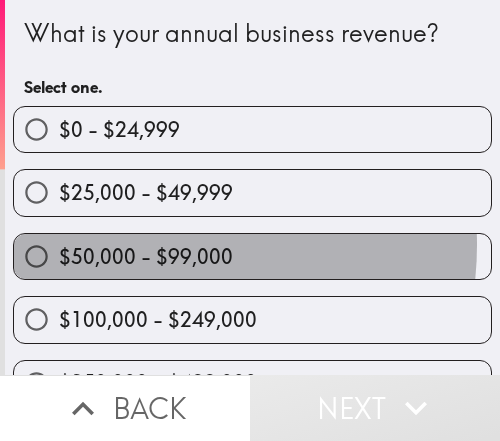 click on "$50,000 - $99,000" at bounding box center [146, 257] 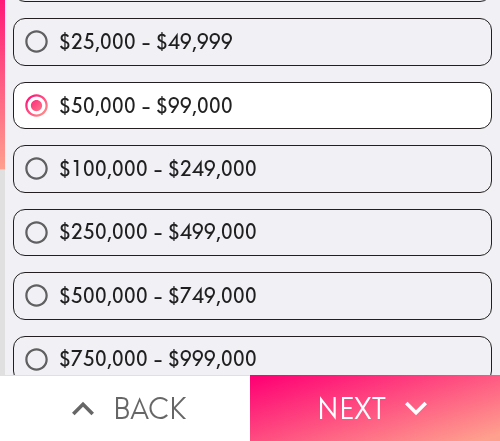 scroll, scrollTop: 139, scrollLeft: 0, axis: vertical 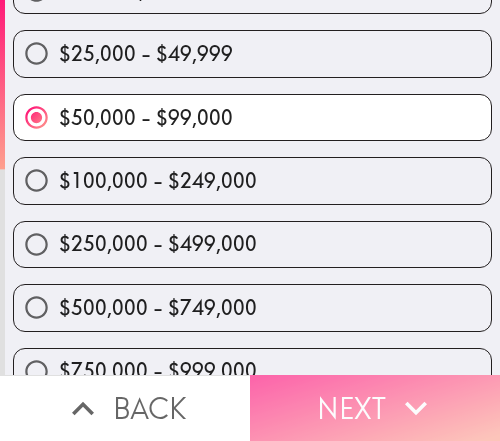 click on "Next" at bounding box center (375, 408) 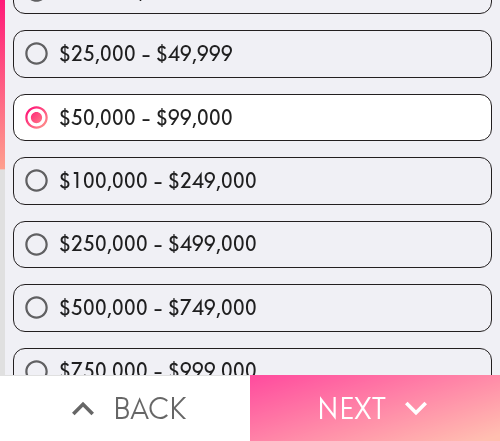 scroll, scrollTop: 20, scrollLeft: 0, axis: vertical 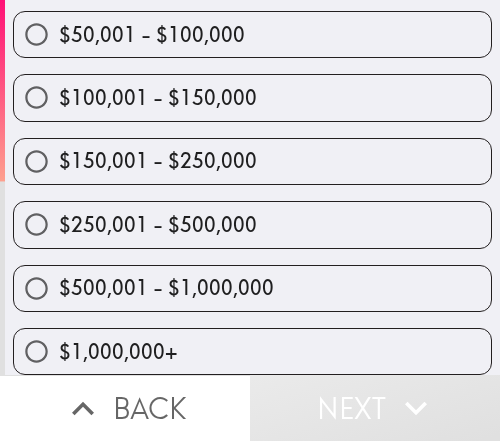 click on "$500,001 - $1,000,000" at bounding box center (166, 288) 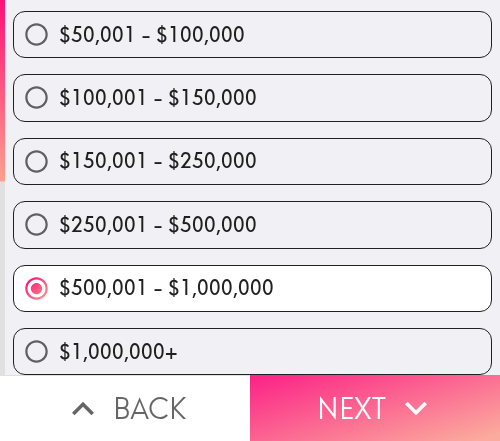 drag, startPoint x: 380, startPoint y: 396, endPoint x: 468, endPoint y: 398, distance: 88.02273 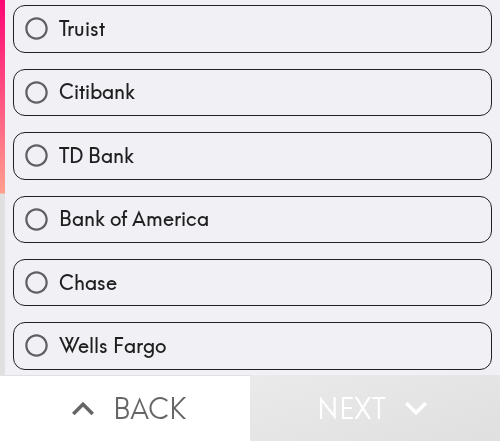scroll, scrollTop: 400, scrollLeft: 0, axis: vertical 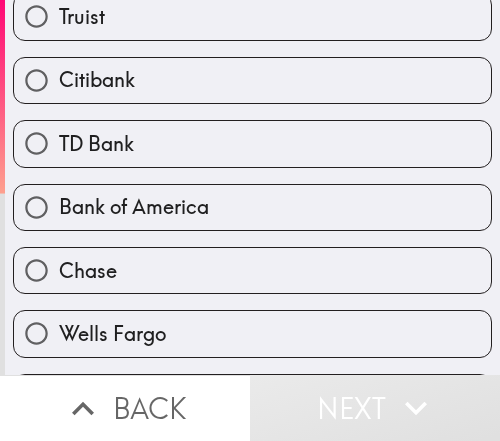 click on "Bank of America" at bounding box center [252, 207] 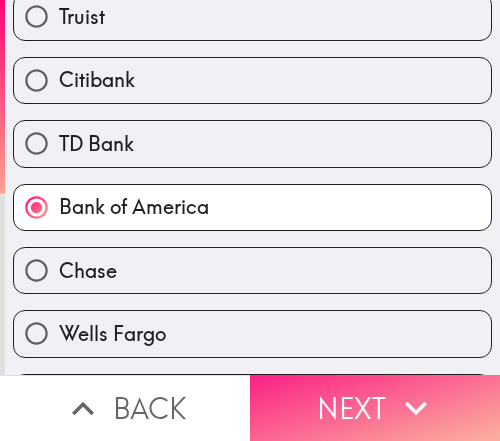 click 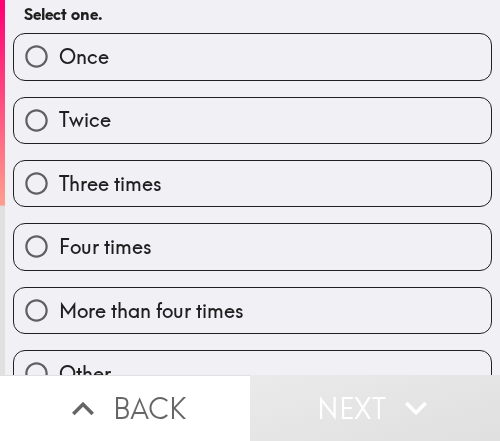 scroll, scrollTop: 0, scrollLeft: 0, axis: both 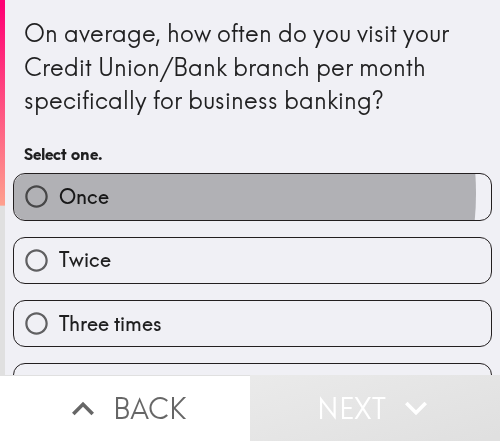 click on "Once" at bounding box center [252, 196] 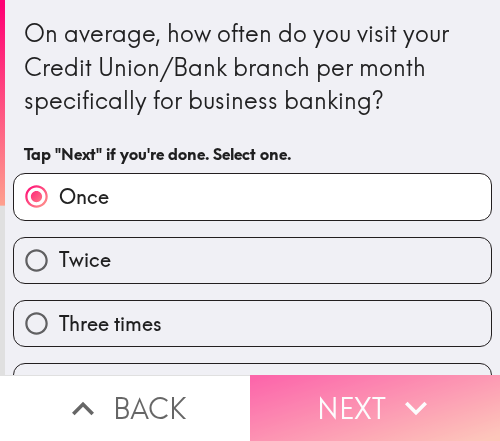 click on "Next" at bounding box center (375, 408) 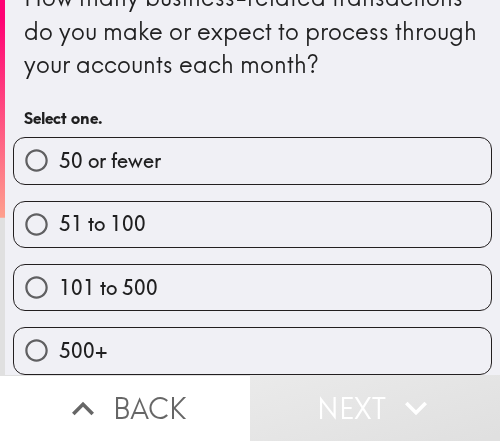 scroll, scrollTop: 53, scrollLeft: 0, axis: vertical 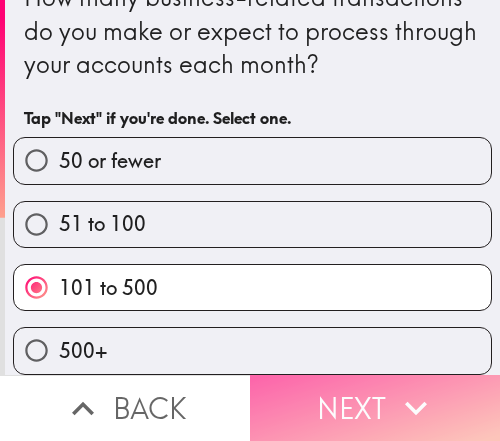 drag, startPoint x: 300, startPoint y: 377, endPoint x: 462, endPoint y: 386, distance: 162.2498 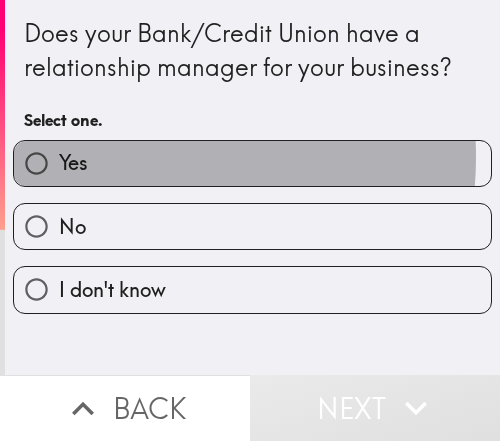drag, startPoint x: 143, startPoint y: 158, endPoint x: 487, endPoint y: 167, distance: 344.1177 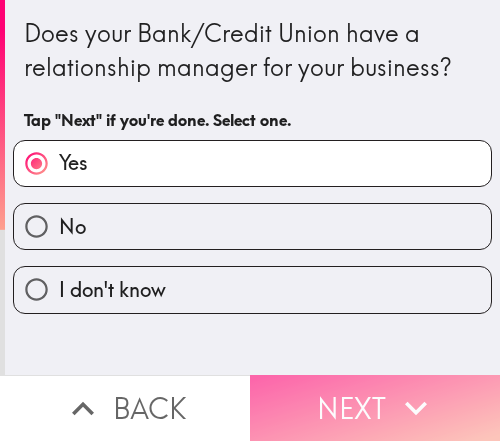 click on "Next" at bounding box center (375, 408) 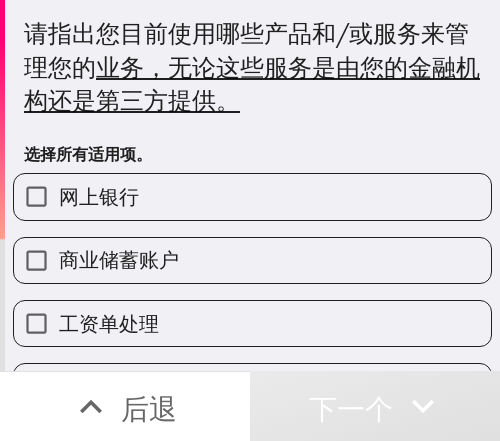 click on "网上银行" at bounding box center (99, 197) 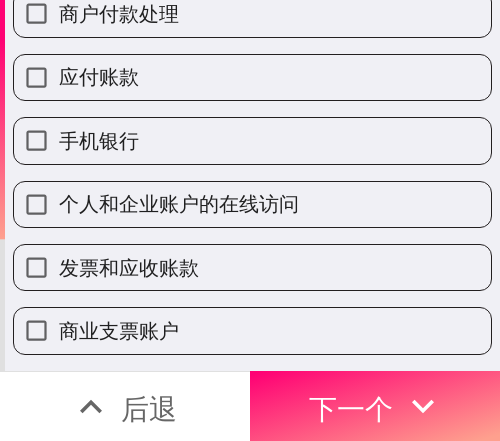 click on "手机银行" at bounding box center [99, 140] 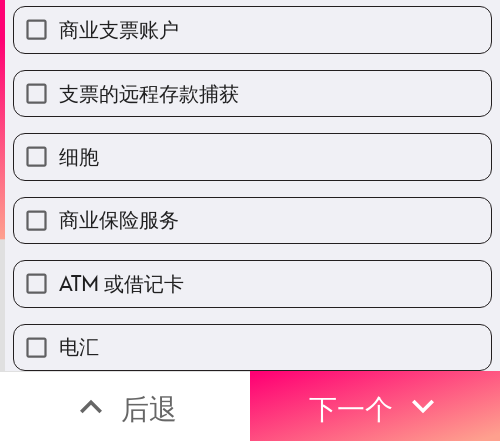 scroll, scrollTop: 818, scrollLeft: 0, axis: vertical 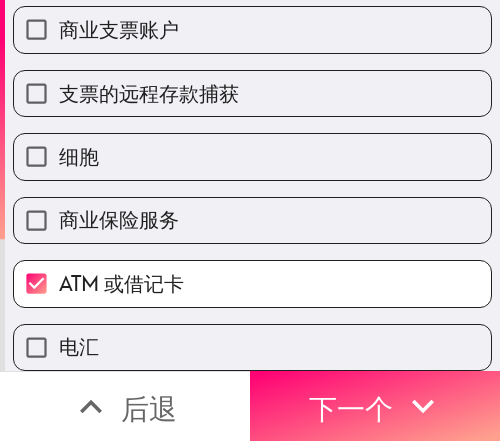 click on "商业保险服务" at bounding box center (252, 220) 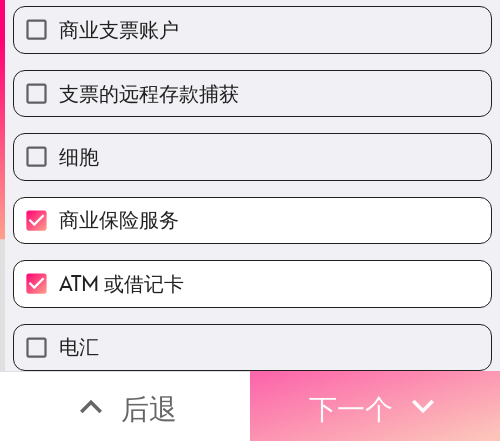 click on "下一个" at bounding box center (351, 406) 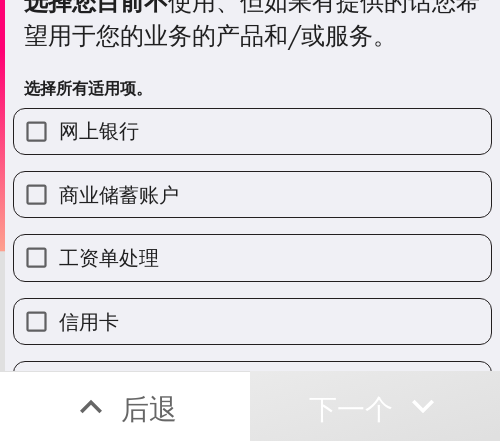 scroll, scrollTop: 100, scrollLeft: 0, axis: vertical 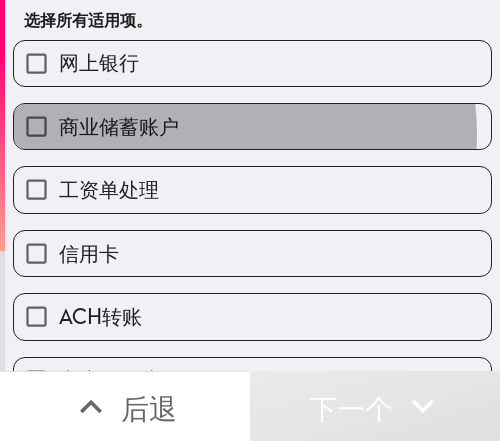 click on "商业储蓄账户" at bounding box center (252, 126) 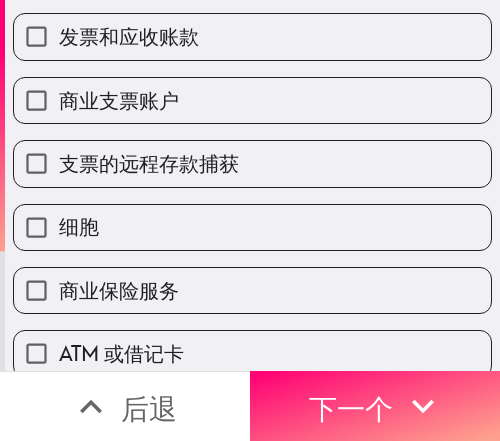 scroll, scrollTop: 700, scrollLeft: 0, axis: vertical 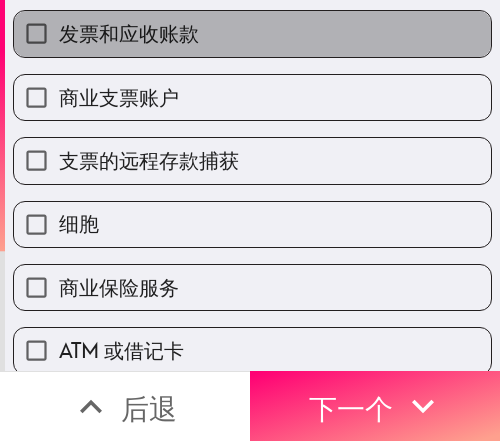 click on "发票和应收账款" at bounding box center [252, 33] 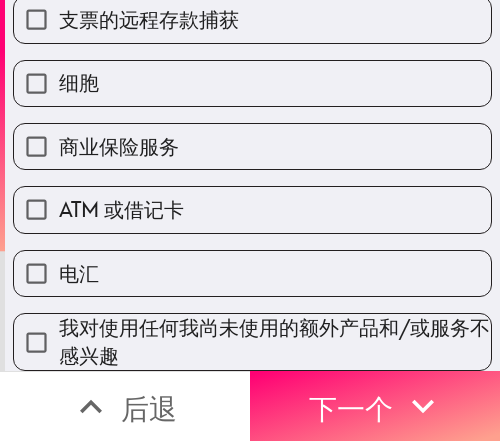scroll, scrollTop: 858, scrollLeft: 0, axis: vertical 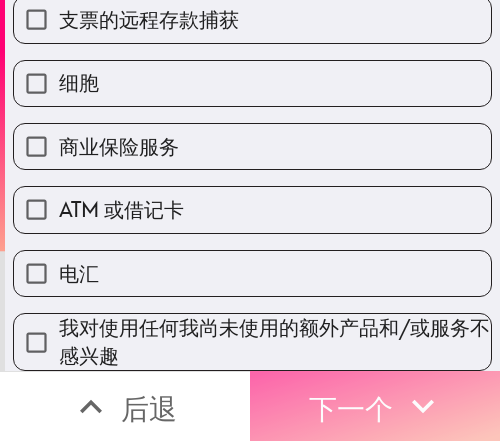 click on "下一个" at bounding box center [351, 406] 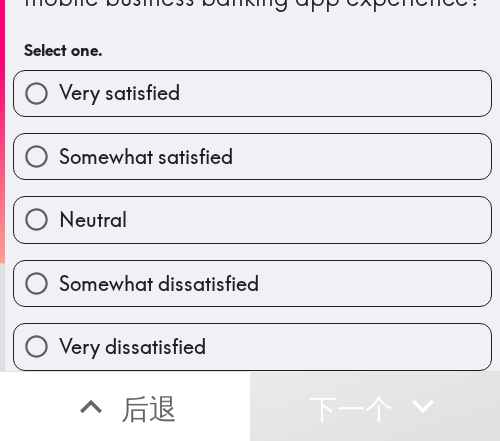 scroll, scrollTop: 86, scrollLeft: 0, axis: vertical 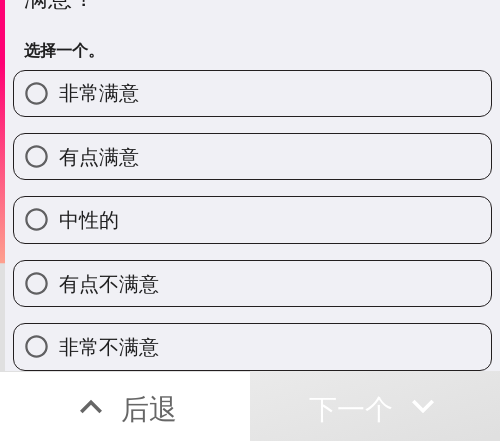 drag, startPoint x: 145, startPoint y: 117, endPoint x: 173, endPoint y: 126, distance: 29.410883 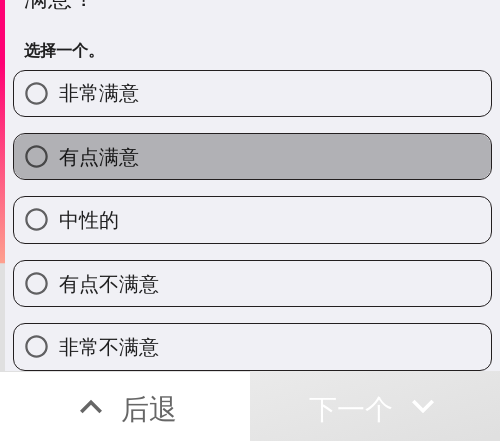 click on "有点满意" at bounding box center (252, 156) 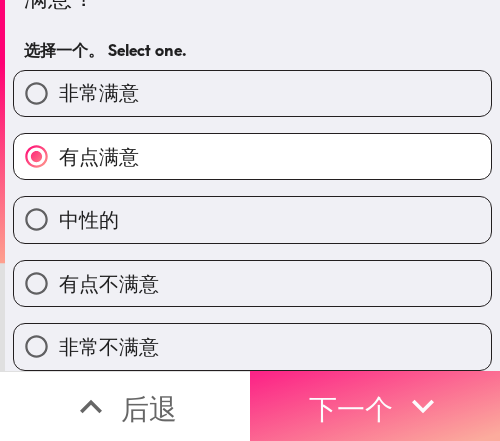 drag, startPoint x: 378, startPoint y: 390, endPoint x: 462, endPoint y: 397, distance: 84.29116 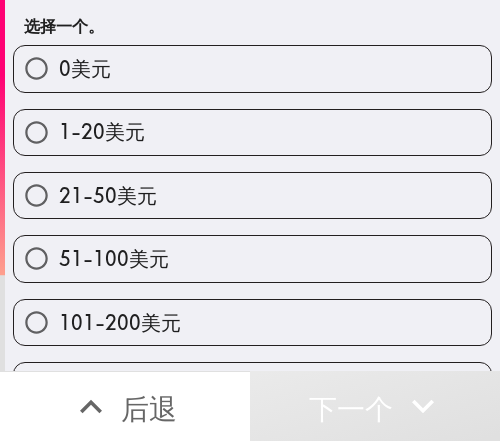 scroll, scrollTop: 184, scrollLeft: 0, axis: vertical 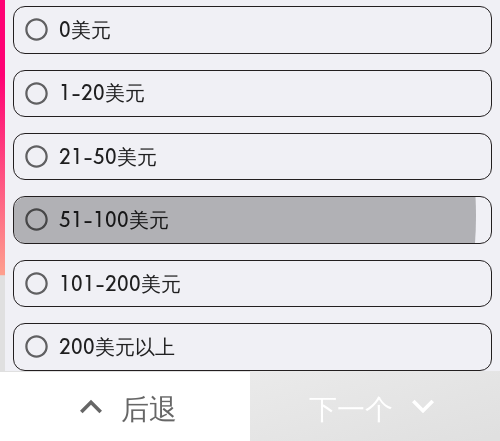 drag, startPoint x: 101, startPoint y: 199, endPoint x: 135, endPoint y: 212, distance: 36.40055 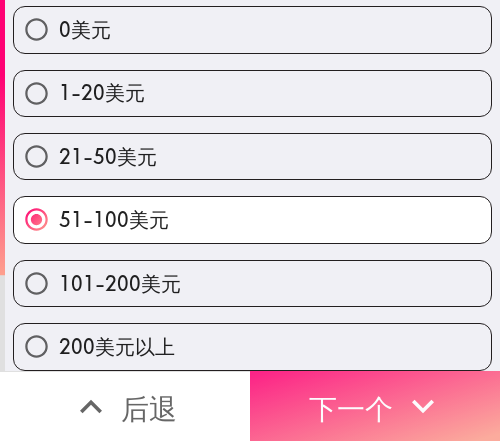 click 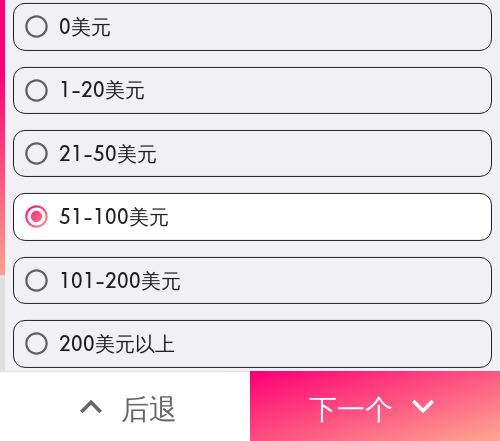 scroll, scrollTop: 0, scrollLeft: 0, axis: both 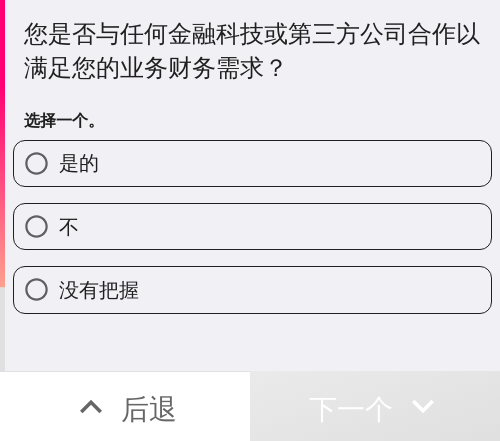 drag, startPoint x: 69, startPoint y: 231, endPoint x: 204, endPoint y: 240, distance: 135.29967 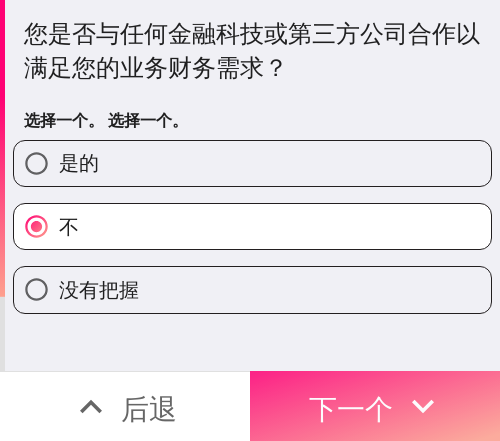 drag, startPoint x: 349, startPoint y: 406, endPoint x: 470, endPoint y: 406, distance: 121 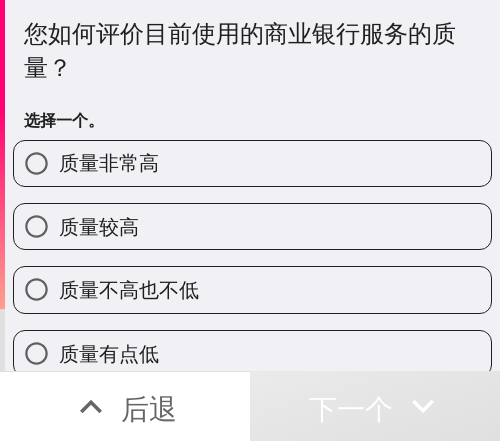 drag, startPoint x: 128, startPoint y: 225, endPoint x: 457, endPoint y: 248, distance: 329.80298 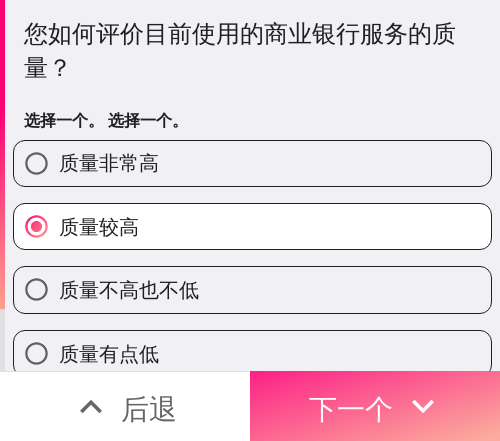 drag, startPoint x: 412, startPoint y: 403, endPoint x: 471, endPoint y: 407, distance: 59.135437 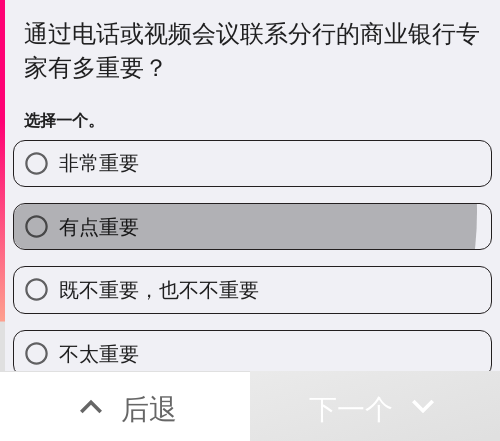 click on "有点重要" at bounding box center [252, 226] 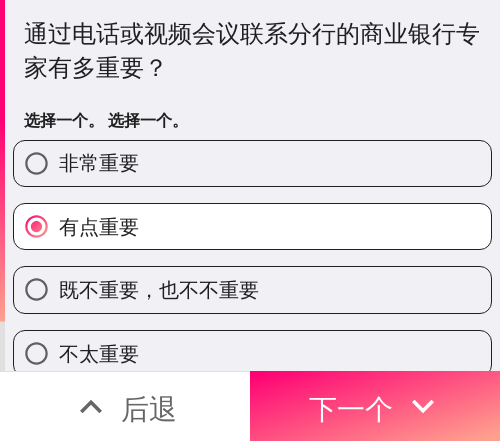 drag, startPoint x: 404, startPoint y: 385, endPoint x: 29, endPoint y: 417, distance: 376.36285 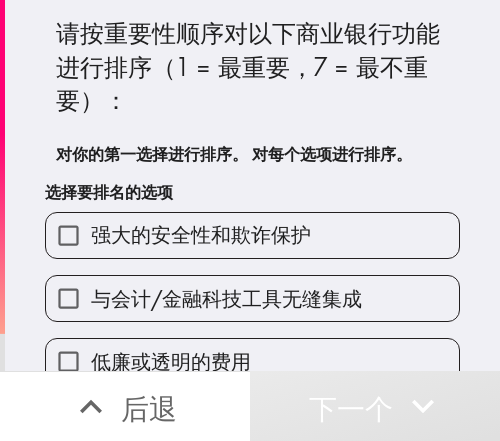 click on "强大的安全性和欺诈保护" at bounding box center [201, 234] 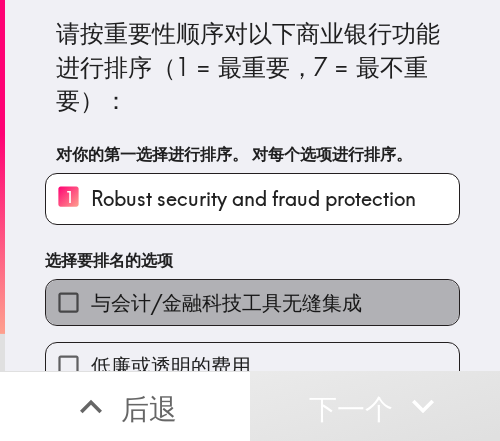 click on "与会计/金融科技工具无缝集成" at bounding box center [226, 302] 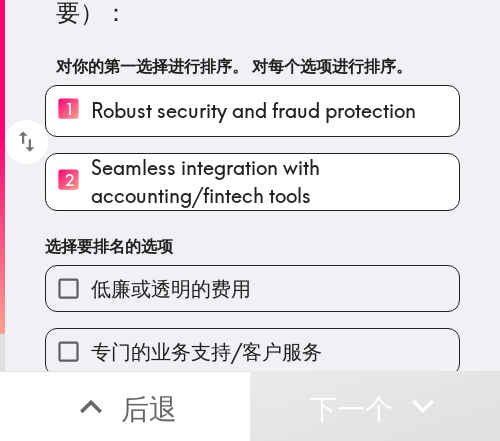 scroll, scrollTop: 100, scrollLeft: 0, axis: vertical 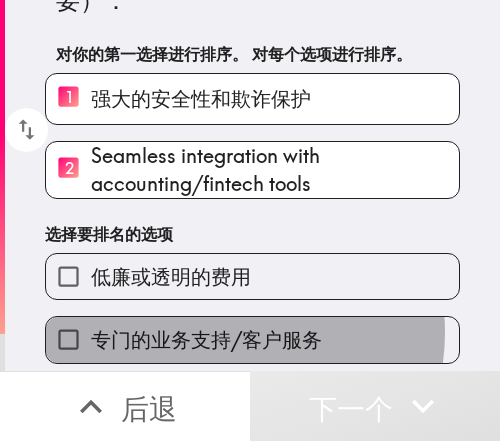 drag, startPoint x: 223, startPoint y: 332, endPoint x: 310, endPoint y: 264, distance: 110.42192 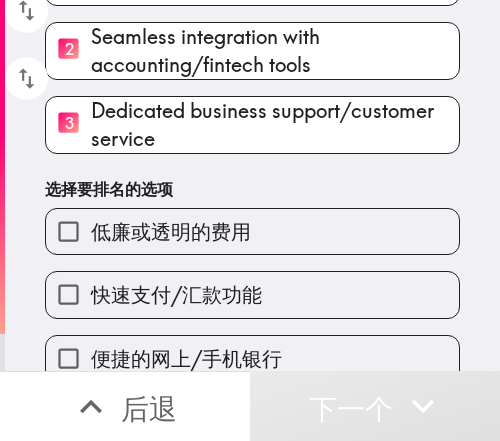 scroll, scrollTop: 304, scrollLeft: 0, axis: vertical 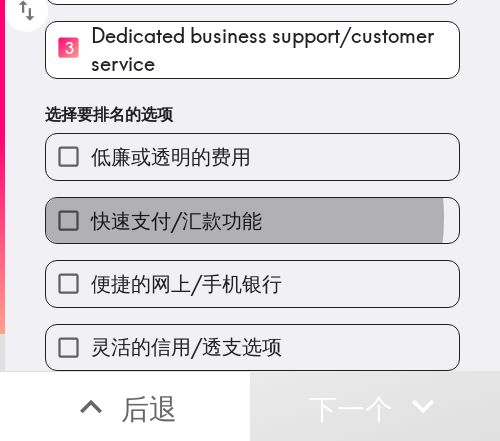 click on "快速支付/汇款功能" at bounding box center [176, 220] 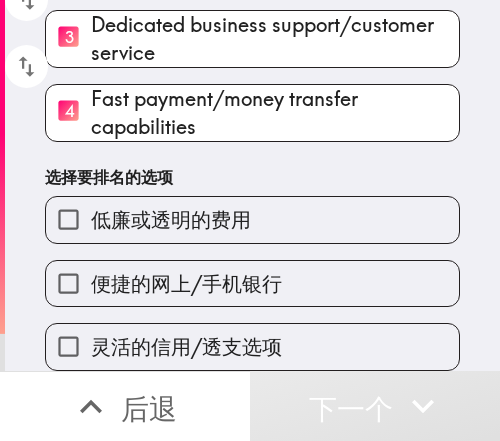 click on "便捷的网上/手机银行" at bounding box center [186, 283] 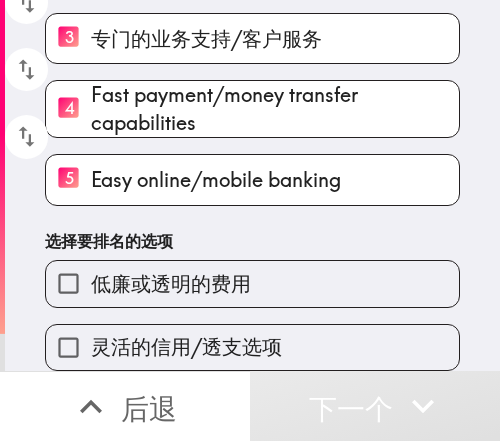 click on "灵活的信用/透支选项" at bounding box center (186, 347) 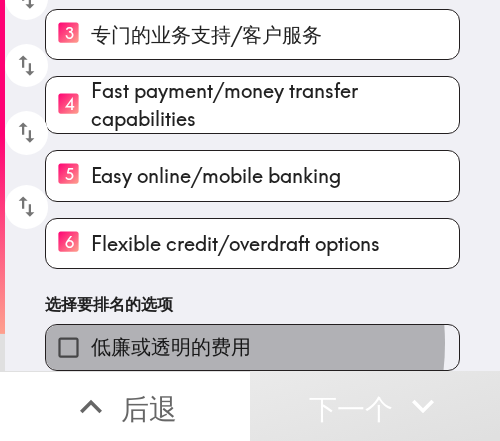 click on "低廉或透明的费用" at bounding box center [171, 346] 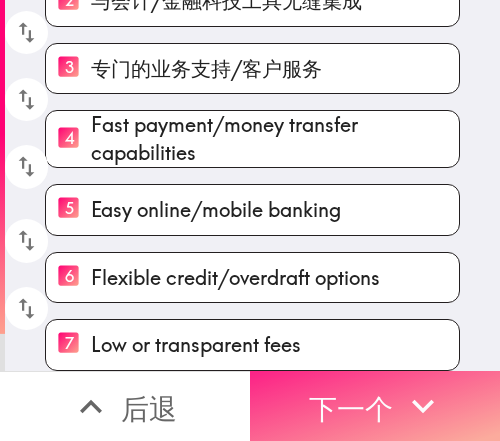 drag, startPoint x: 335, startPoint y: 396, endPoint x: 460, endPoint y: 391, distance: 125.09996 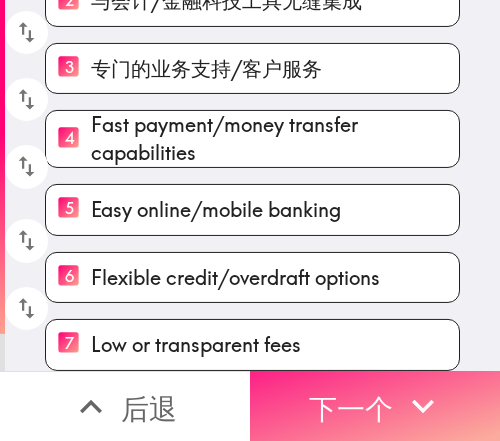 scroll, scrollTop: 210, scrollLeft: 0, axis: vertical 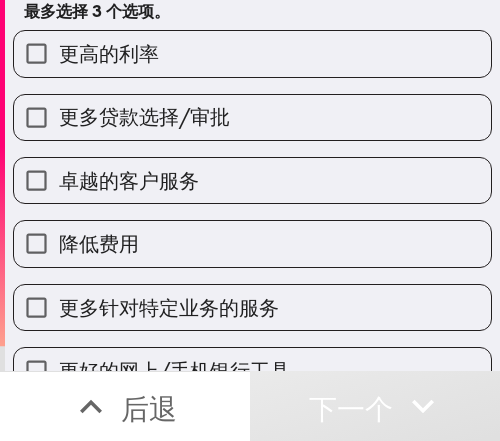 click on "更多贷款选择/审批" at bounding box center (144, 116) 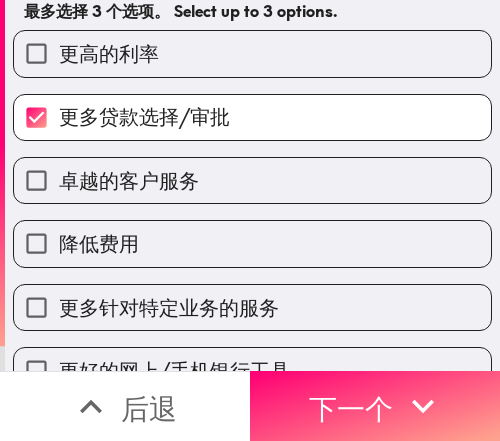 click on "卓越的客户服务" at bounding box center [129, 180] 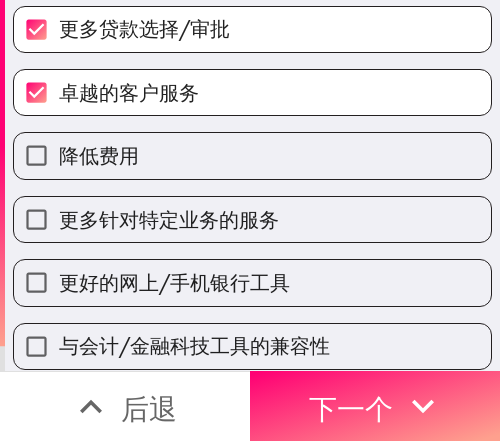 scroll, scrollTop: 243, scrollLeft: 0, axis: vertical 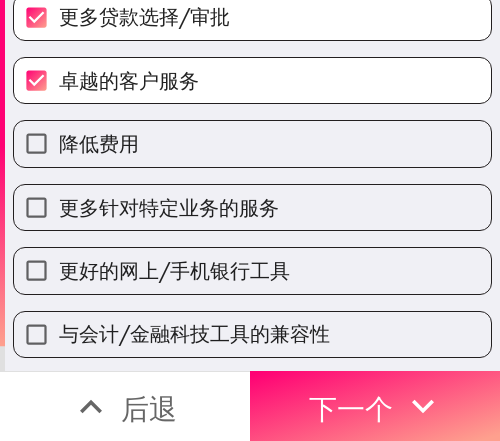 click on "更好的网上/手机银行工具" at bounding box center [174, 270] 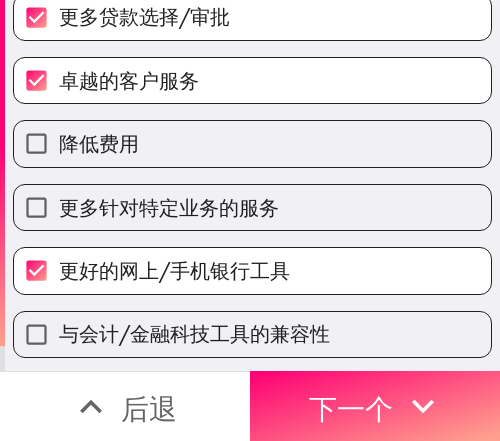 click on "更好的网上/手机银行工具" at bounding box center [174, 270] 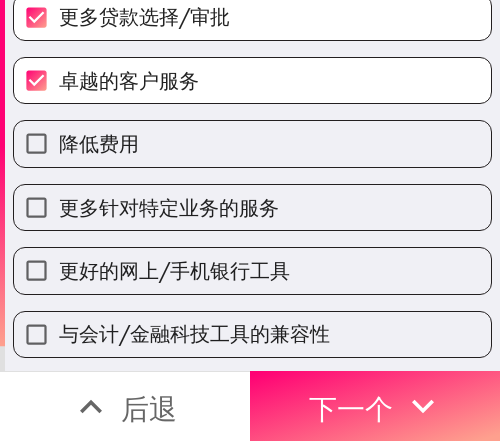 click on "与会计/金融科技工具的兼容性" at bounding box center (244, 326) 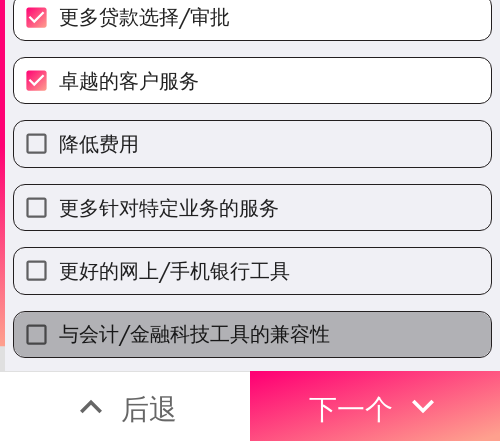 click on "与会计/金融科技工具的兼容性" at bounding box center [194, 333] 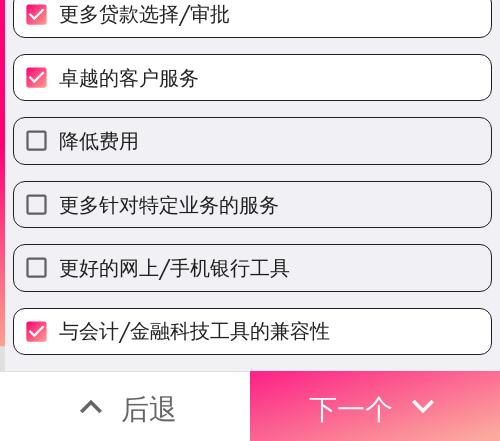 click on "下一个" at bounding box center (375, 406) 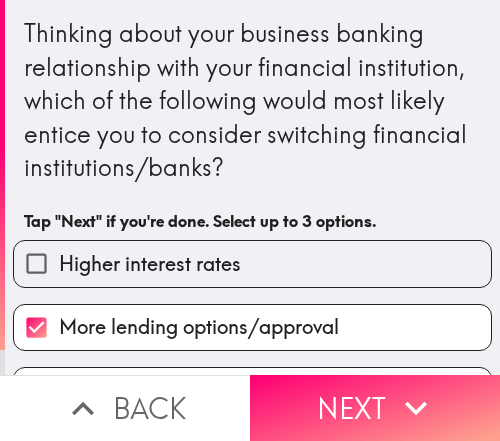 scroll, scrollTop: 0, scrollLeft: 0, axis: both 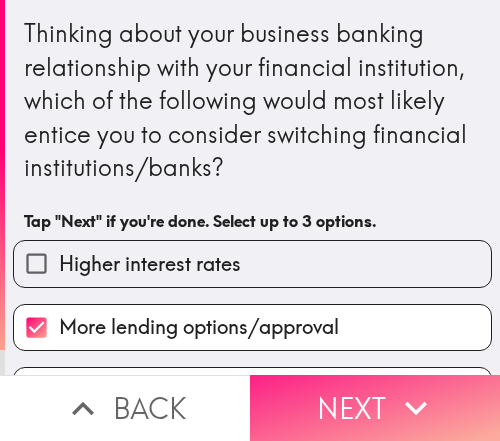 click on "Next" at bounding box center (375, 408) 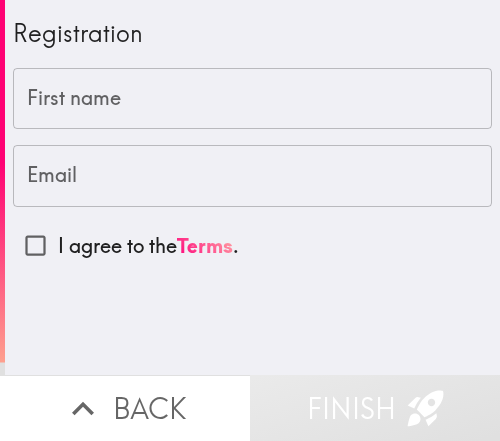 click on "First name" at bounding box center [252, 99] 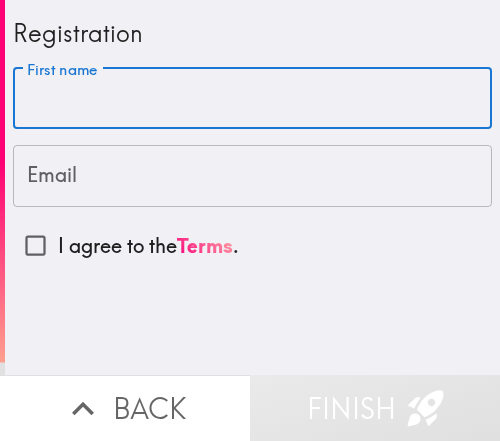 paste on "Carol" 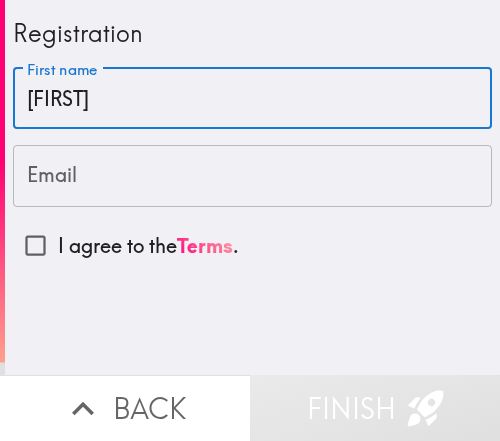 type on "Carol" 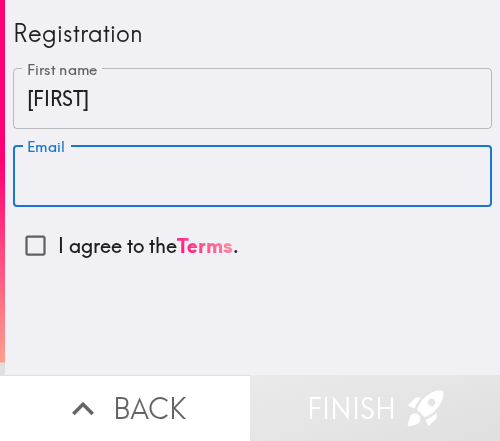 click on "Email" at bounding box center [252, 176] 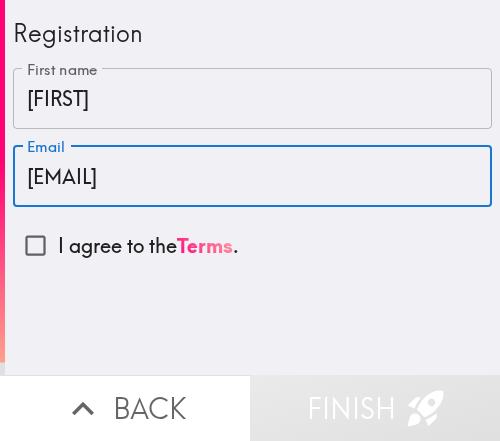 type on "carollkner7@gmail.com" 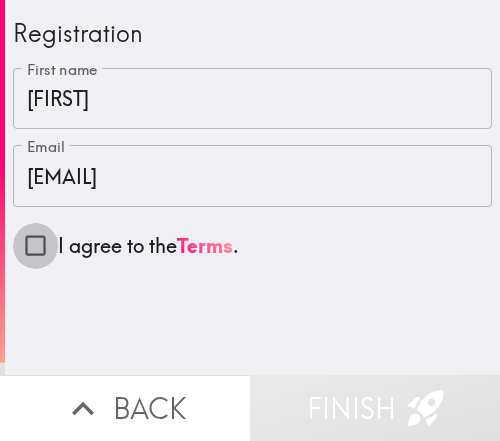 click on "I agree to the  Terms ." at bounding box center (35, 245) 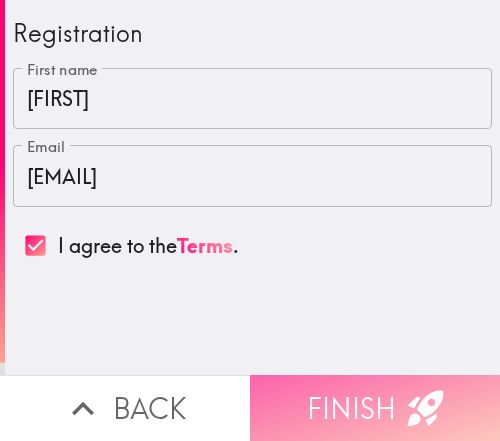 click on "Finish" at bounding box center [375, 408] 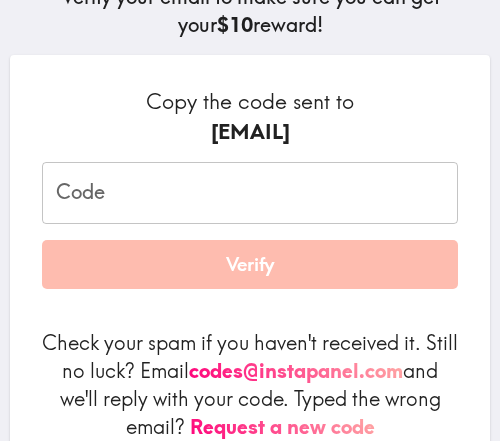 scroll, scrollTop: 329, scrollLeft: 0, axis: vertical 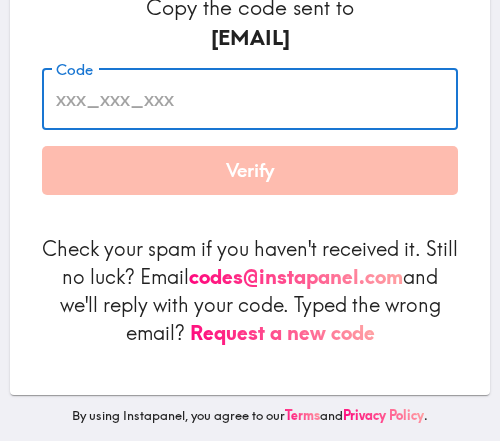 click on "Code" at bounding box center [250, 99] 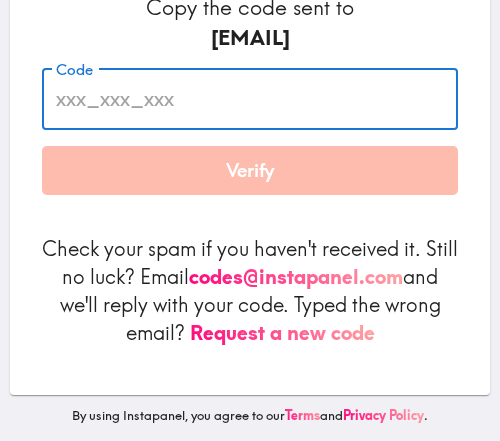 paste on "g9D_Pu7_7u8" 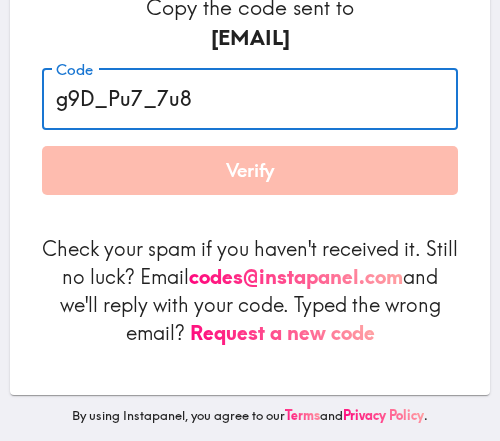 type on "g9D_Pu7_7u8" 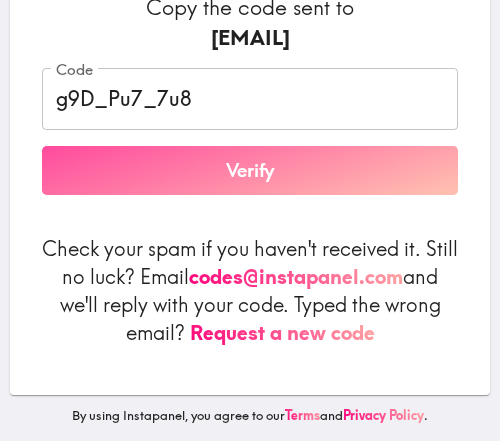 click on "Verify" at bounding box center (250, 171) 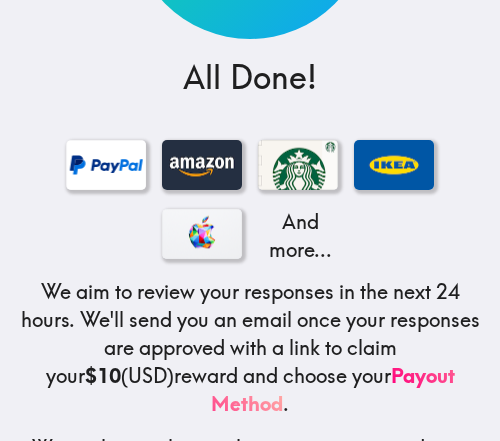 click on "$10 All Done! And more... We aim to review your responses in the next 24 hours.   We'll send you an email once your responses are approved with a link to claim your  $10  (USD)  reward and choose your  Payout Method . We might email you asking you to re-record your answers if there are quality issues or for additional verification of your answers - see our  Response Guidelines ." at bounding box center (250, 124) 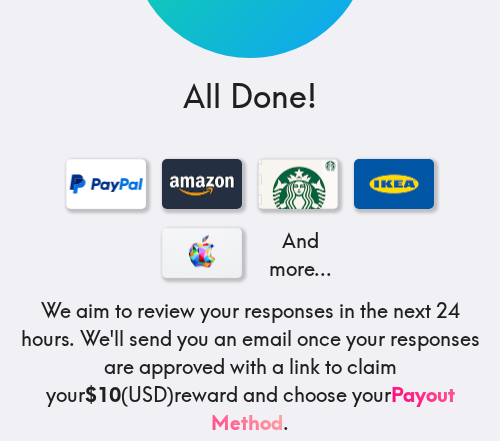 scroll, scrollTop: 283, scrollLeft: 0, axis: vertical 